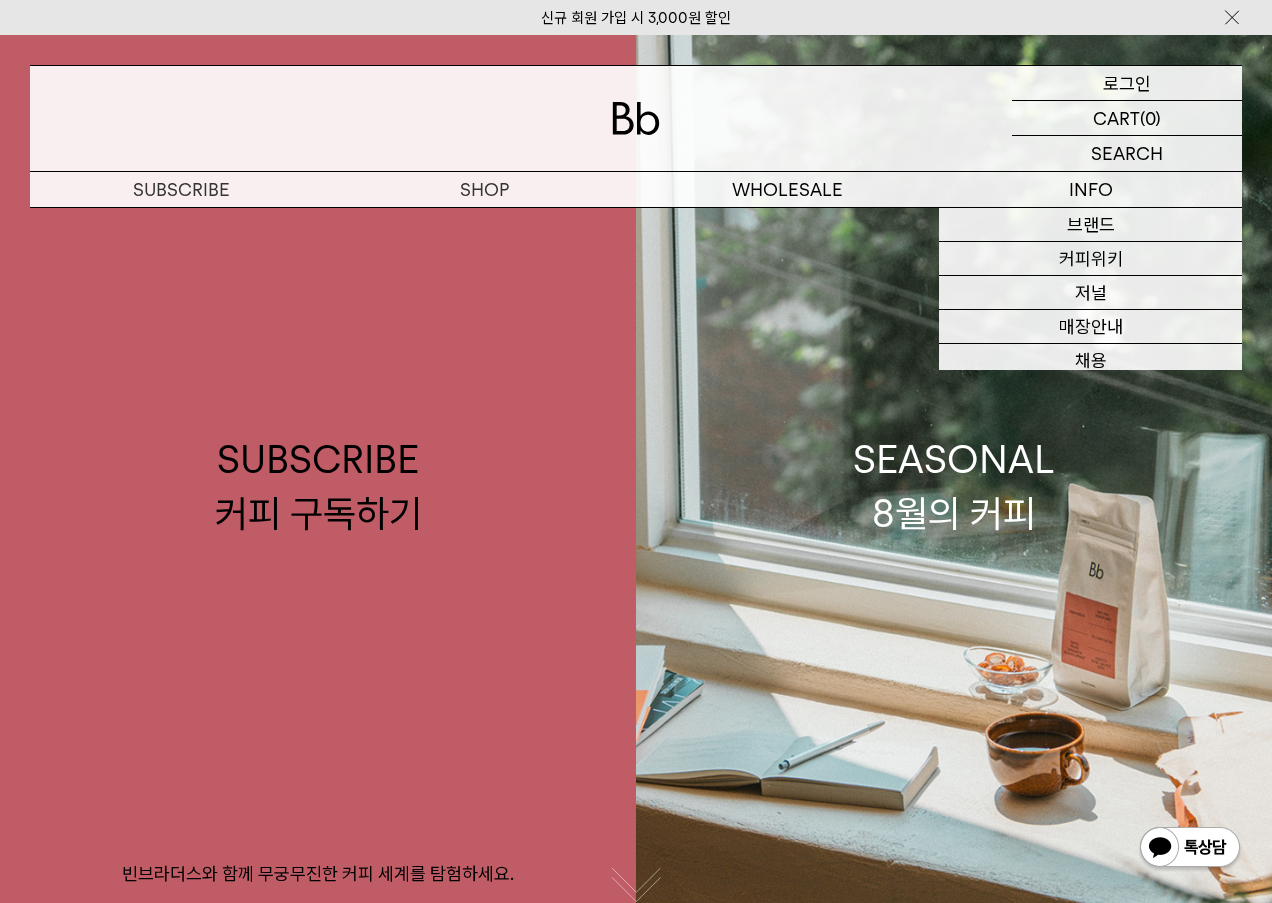 scroll, scrollTop: 0, scrollLeft: 0, axis: both 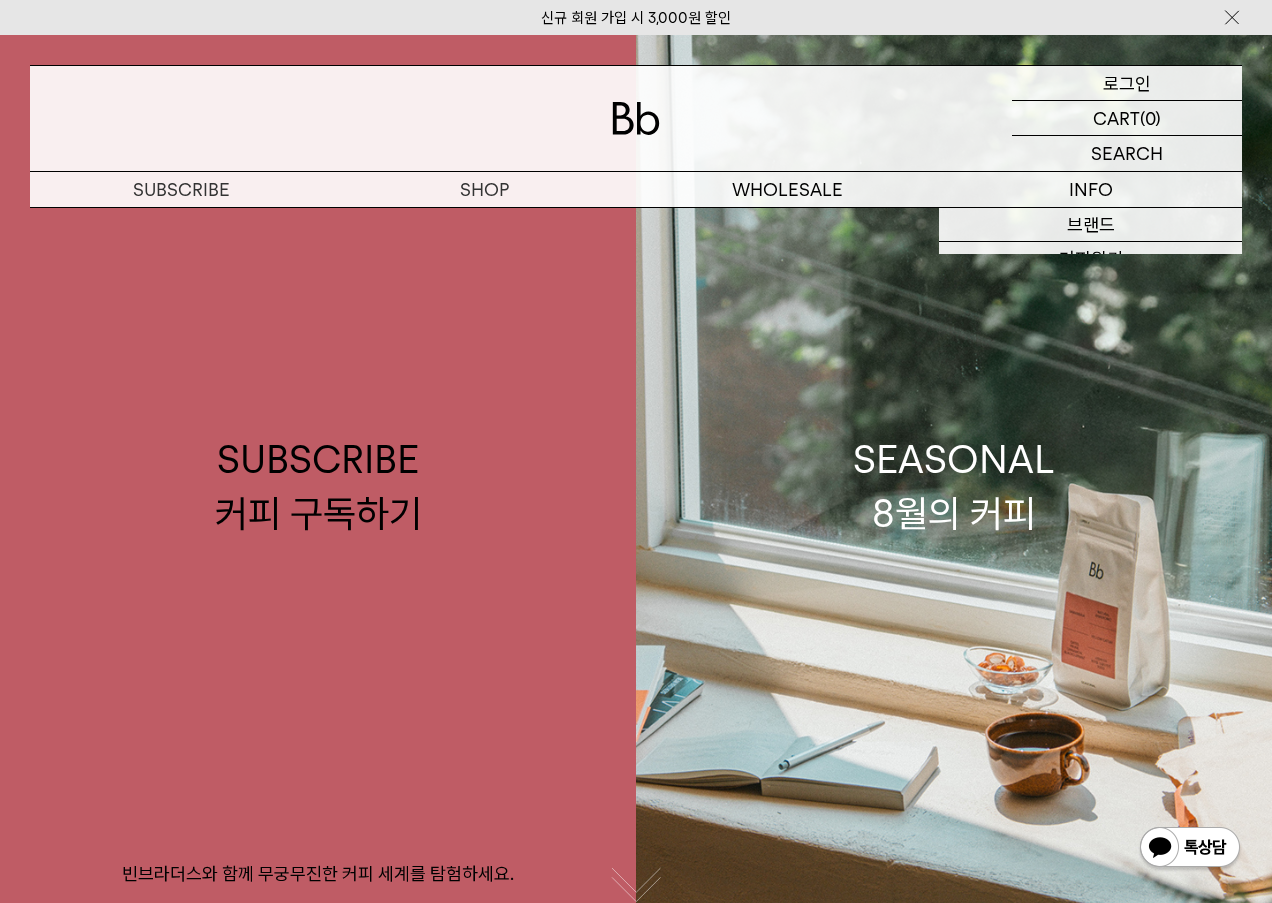 click on "로그인" at bounding box center (1127, 83) 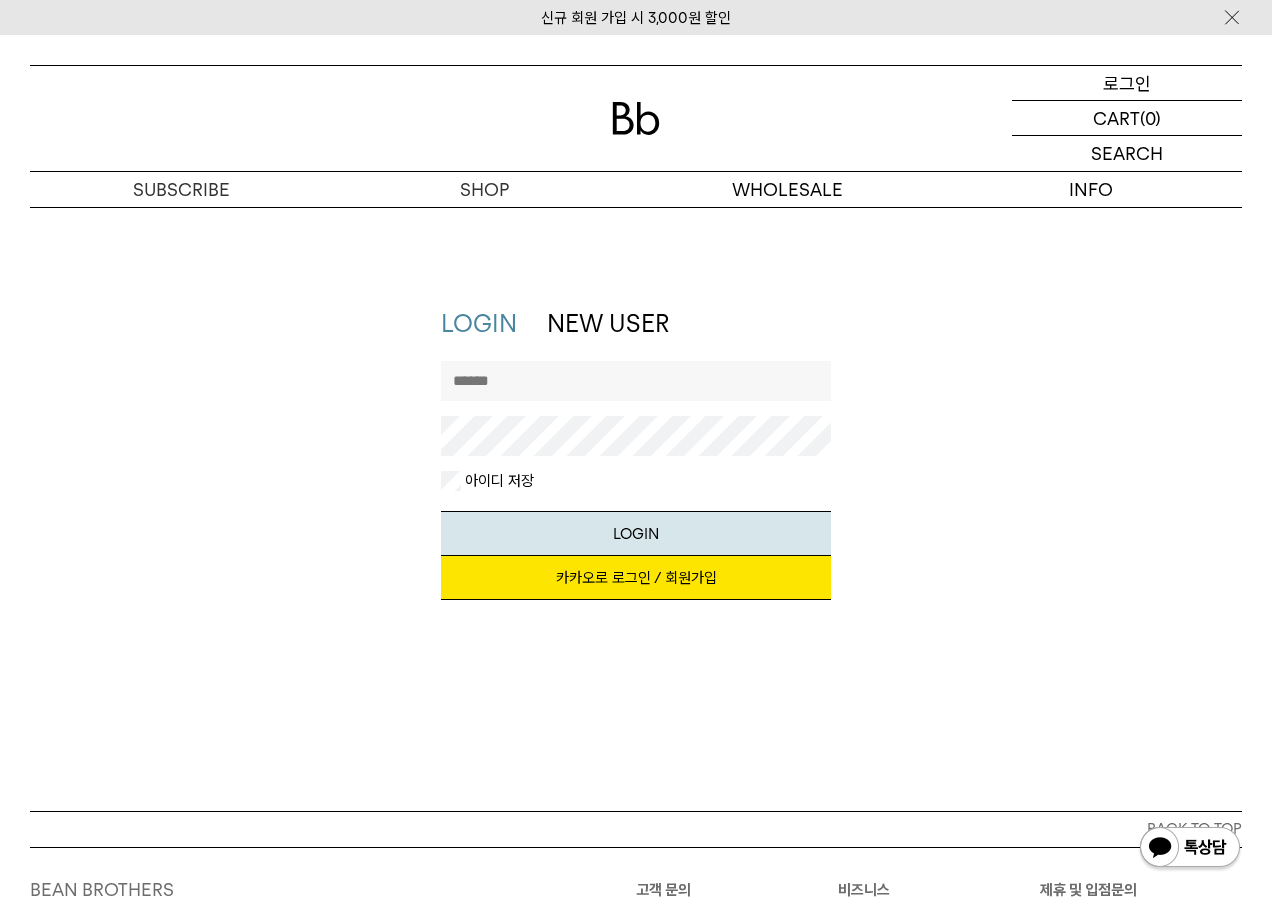 scroll, scrollTop: 0, scrollLeft: 0, axis: both 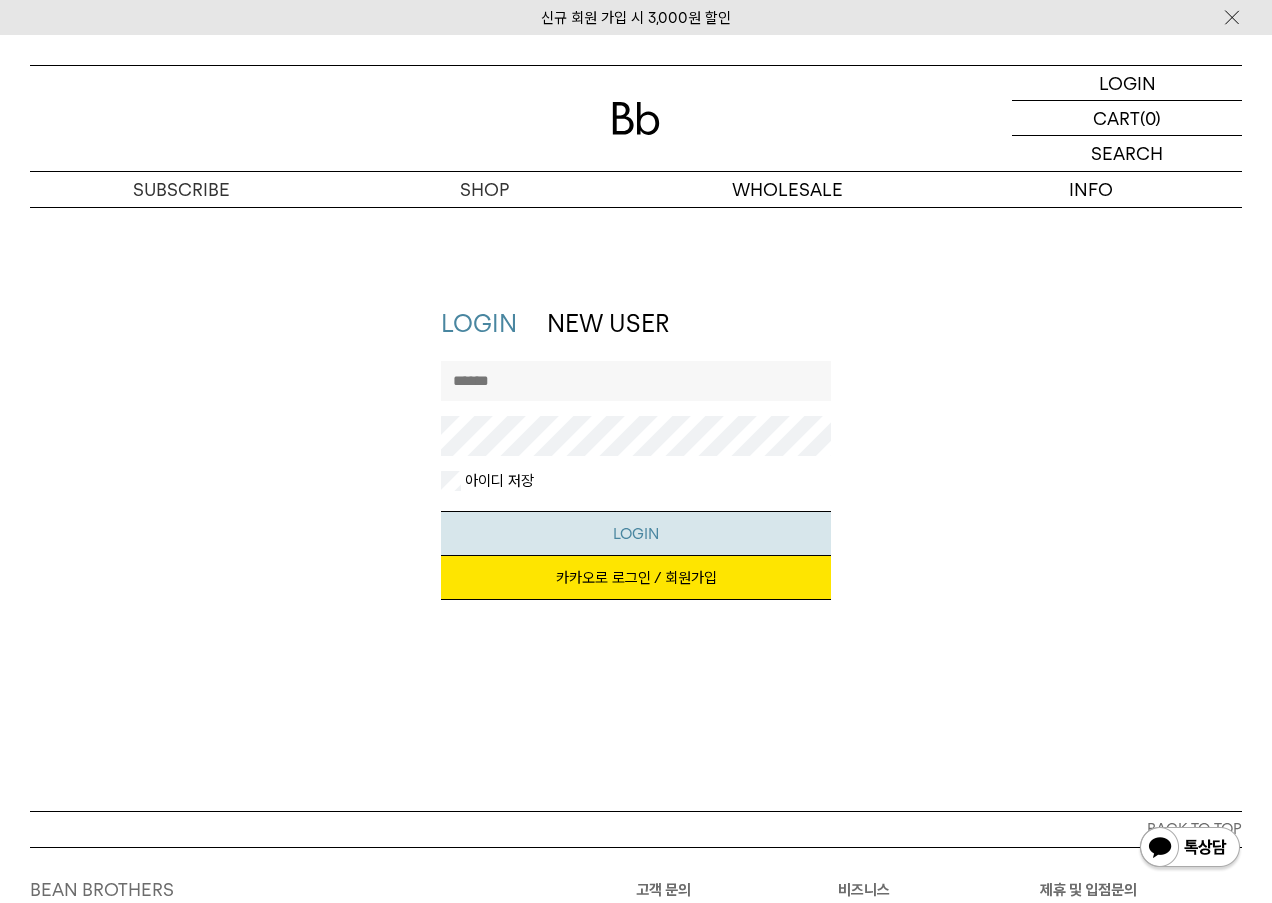 type on "********" 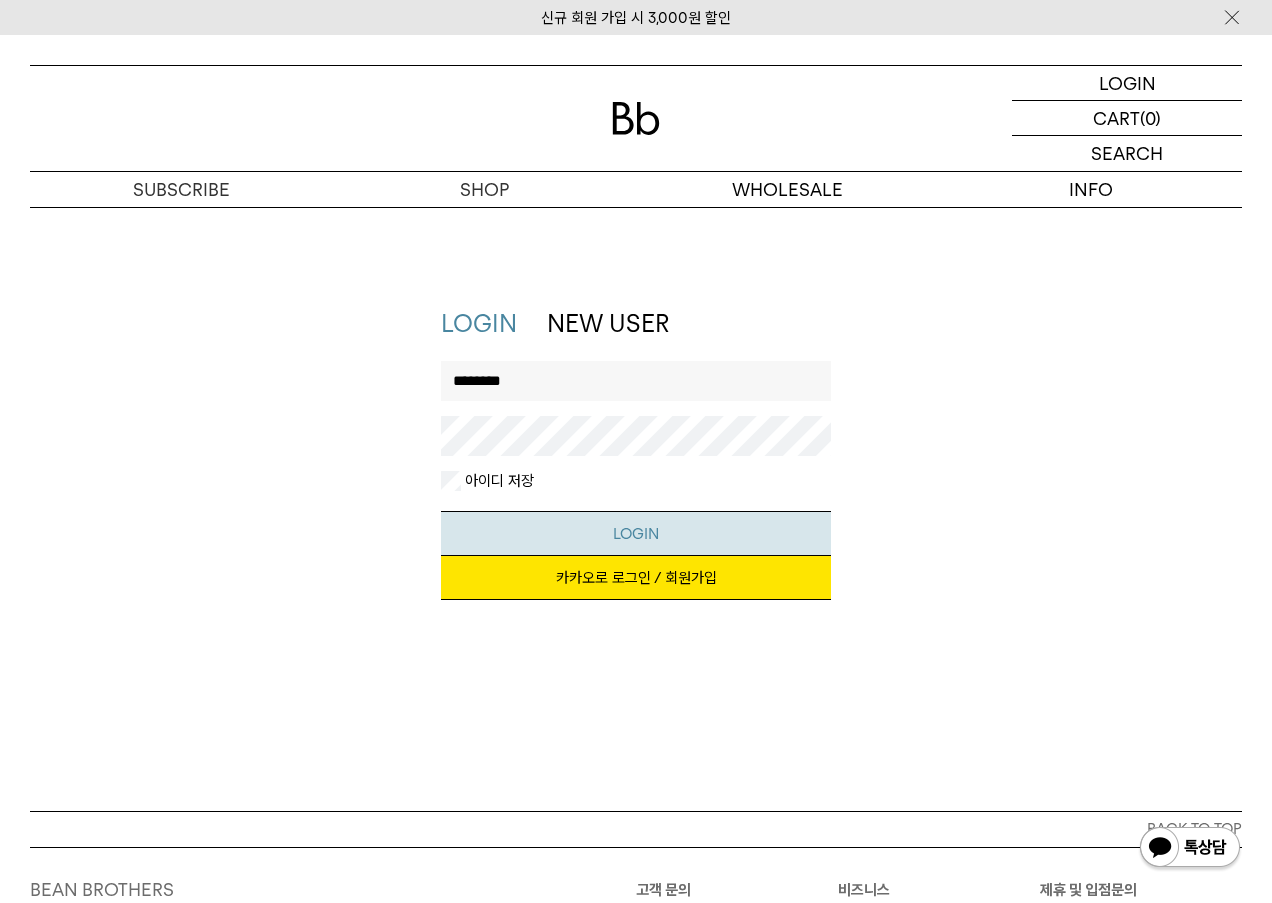 click on "LOGIN" at bounding box center [636, 533] 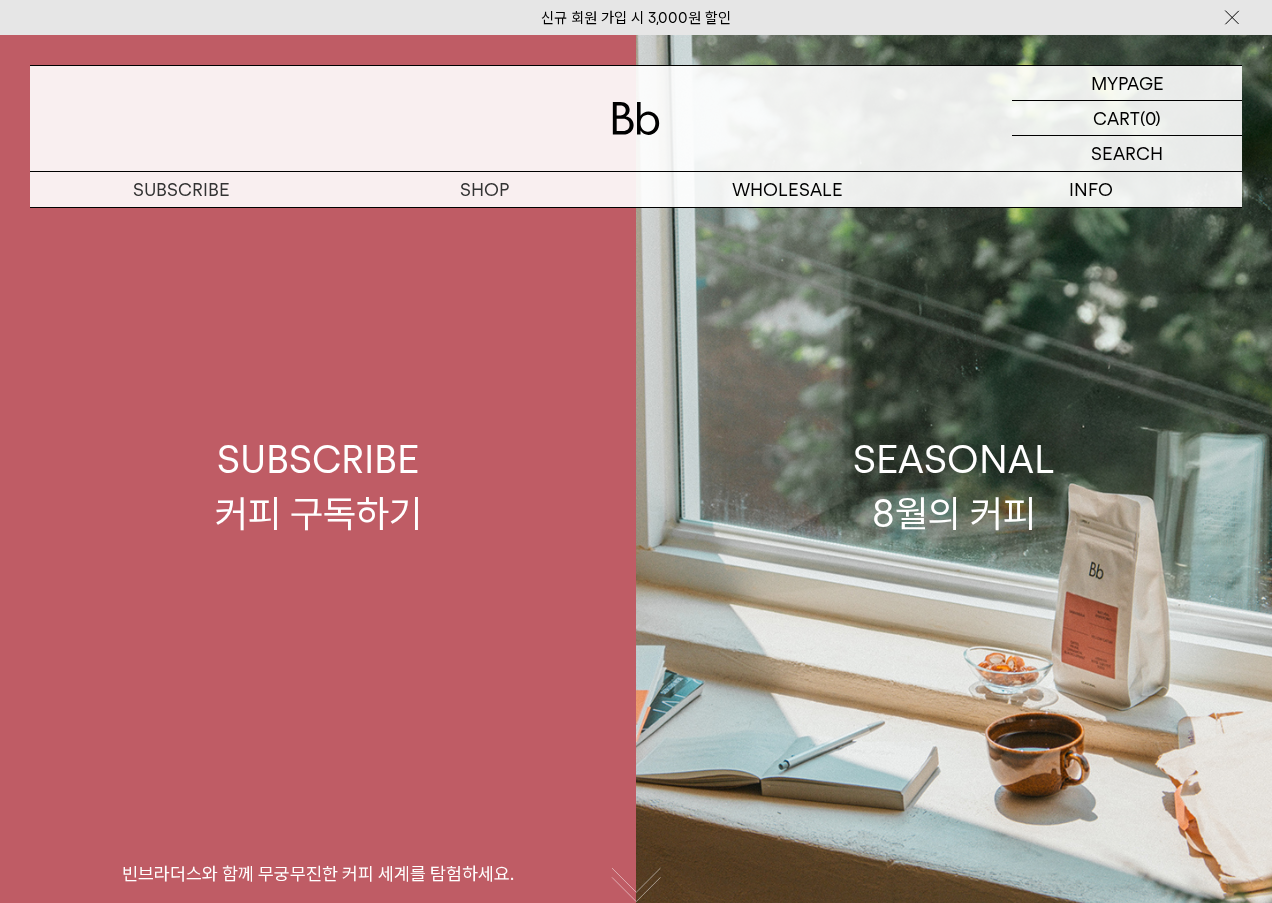 scroll, scrollTop: 0, scrollLeft: 0, axis: both 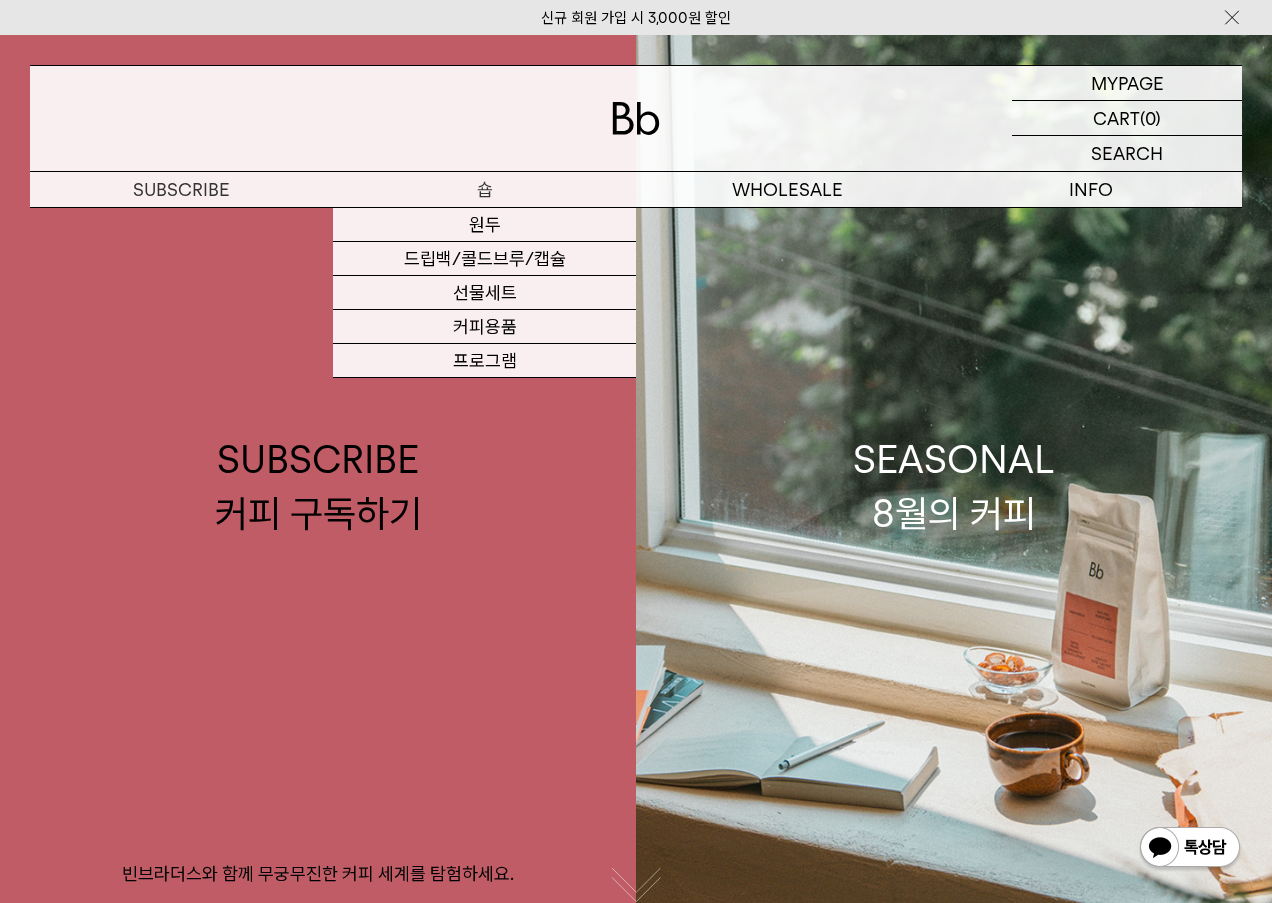 click on "숍" at bounding box center (484, 189) 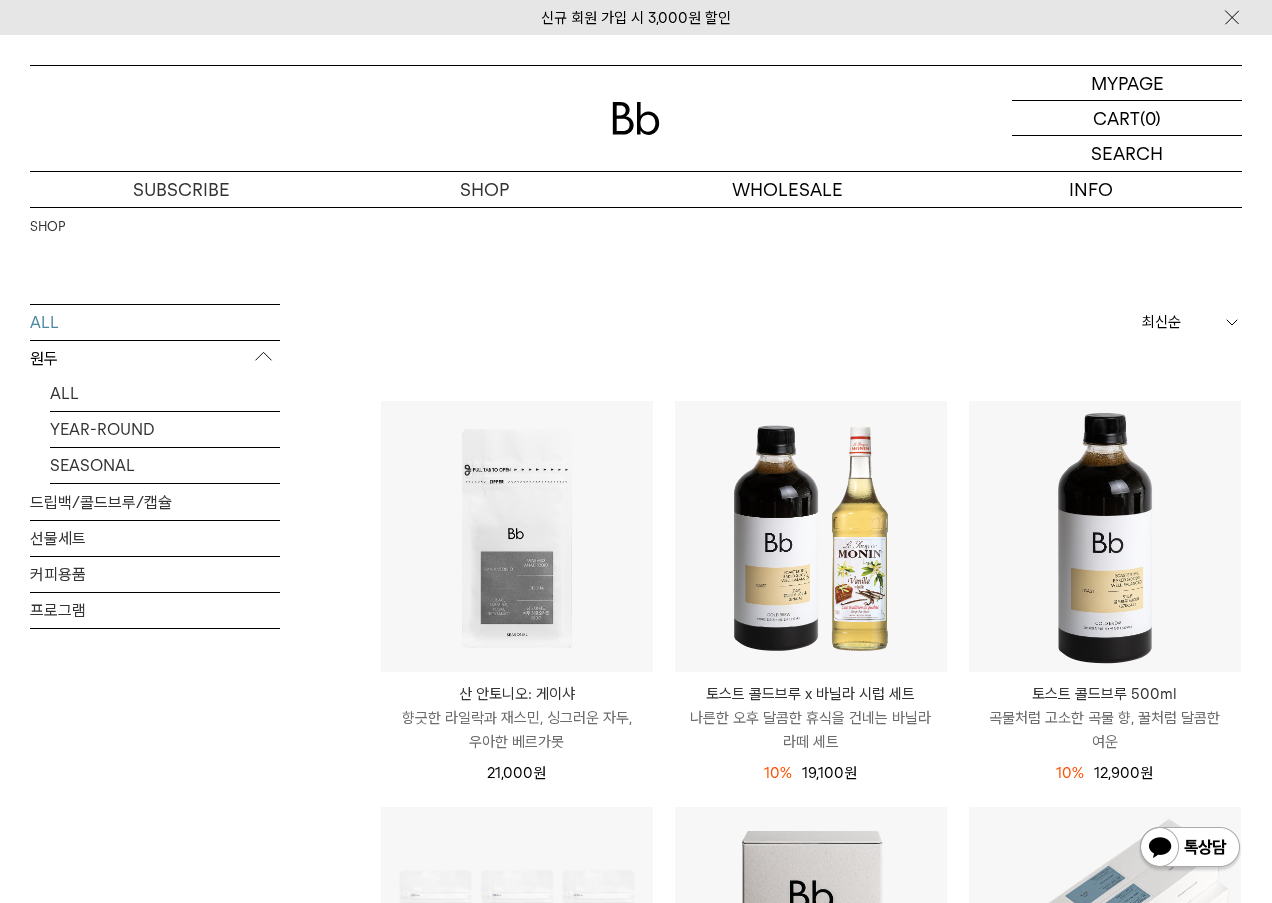 scroll, scrollTop: 0, scrollLeft: 0, axis: both 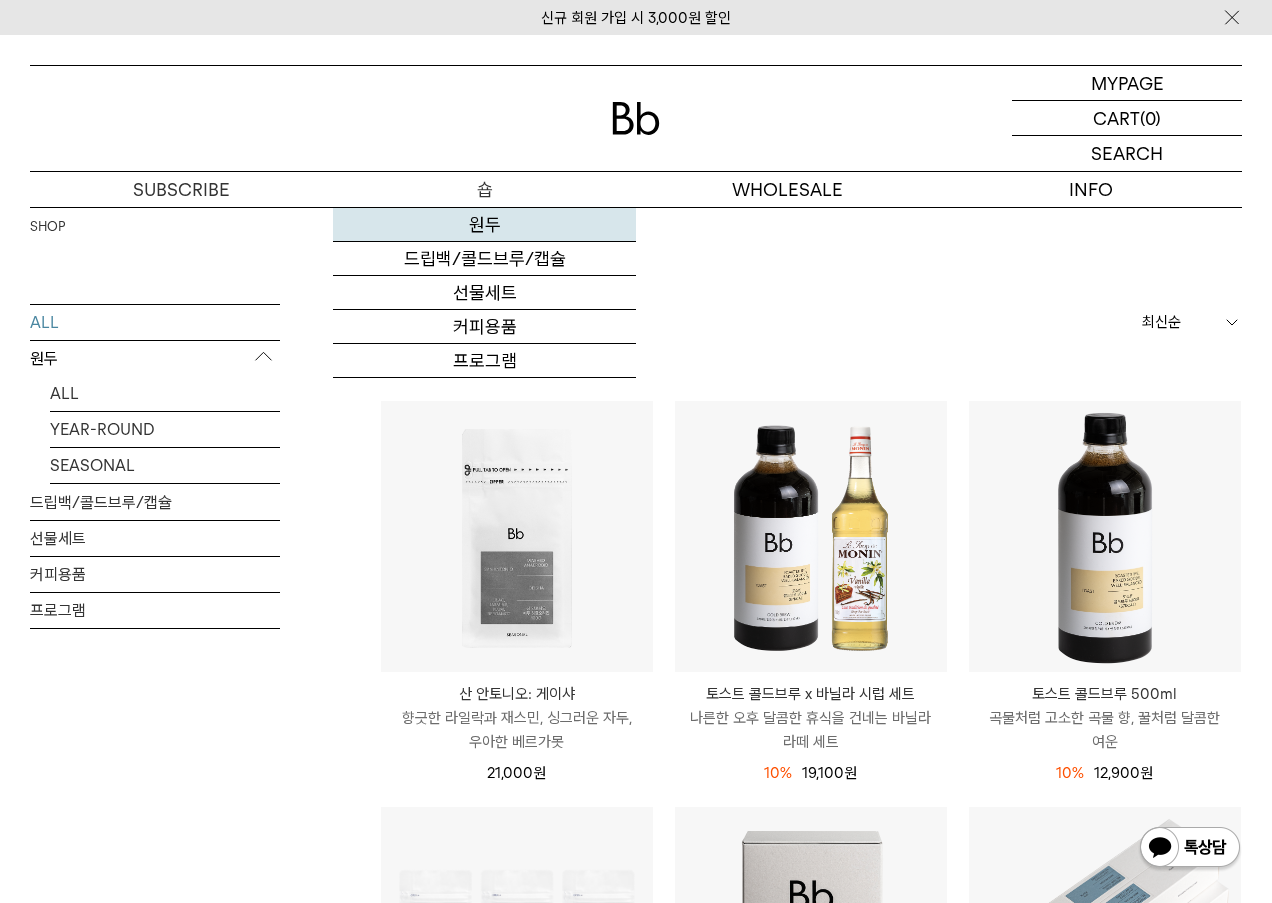 click on "원두" at bounding box center (484, 225) 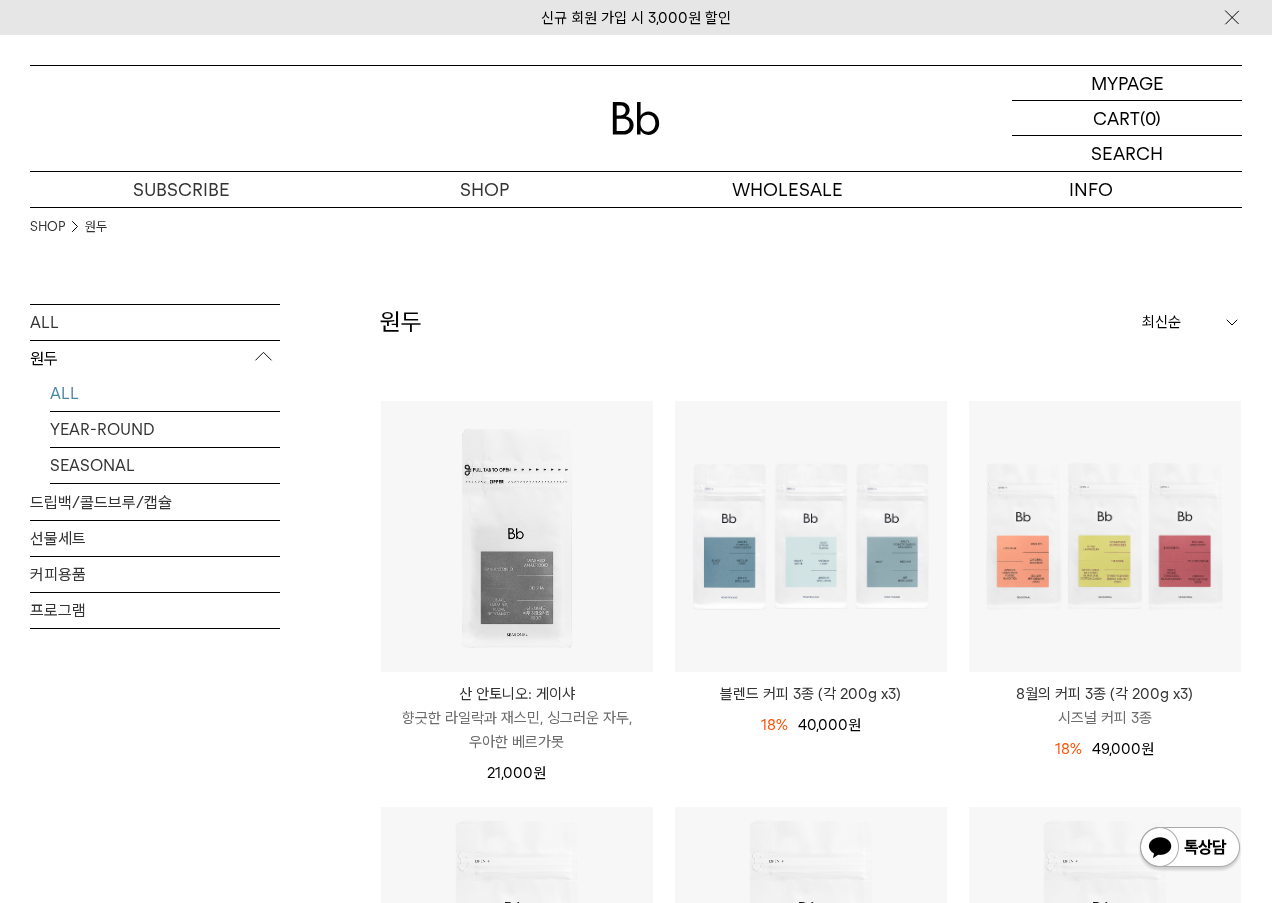 scroll, scrollTop: 0, scrollLeft: 0, axis: both 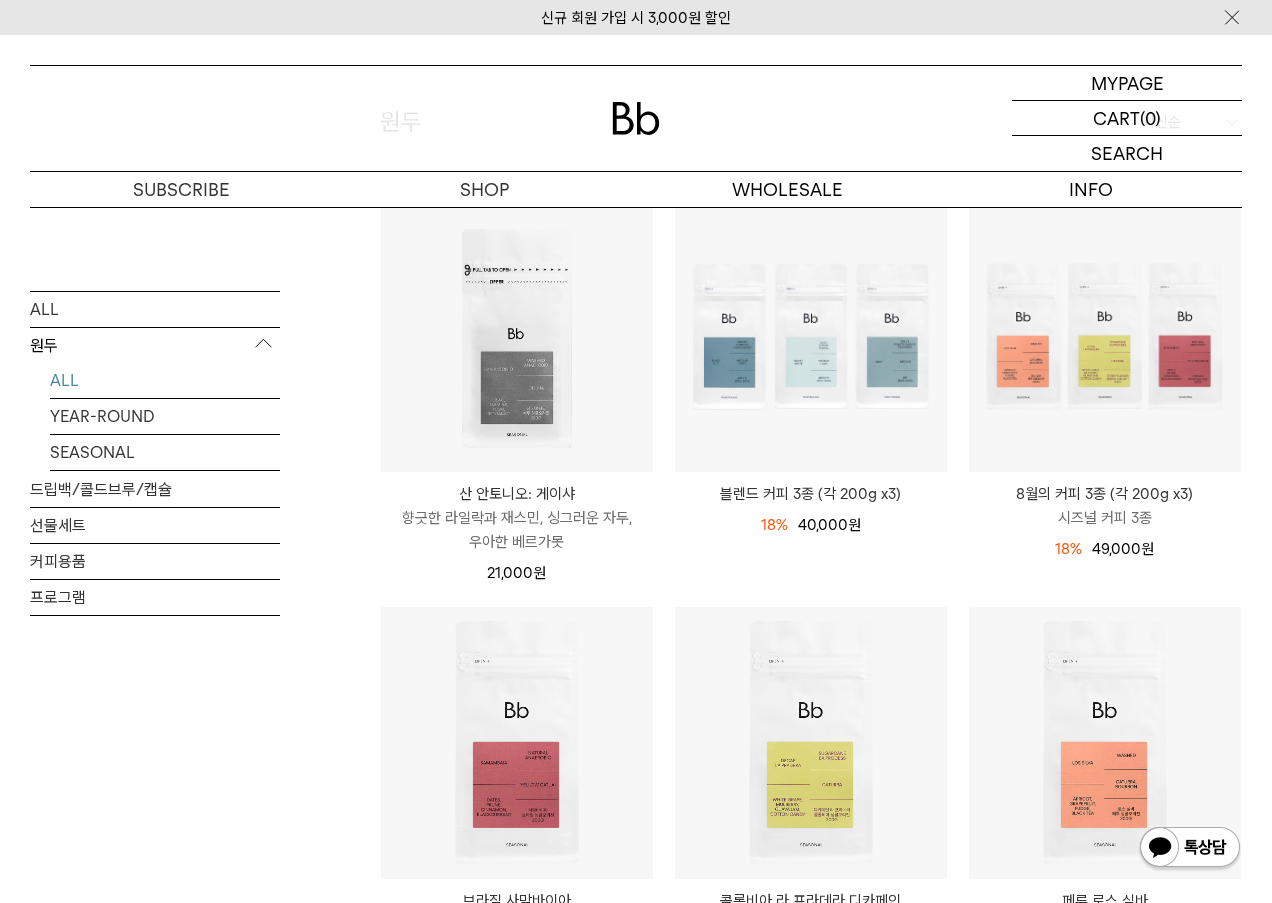 click on "향긋한 라일락과 재스민, 싱그러운 자두, 우아한 베르가못" at bounding box center [517, 530] 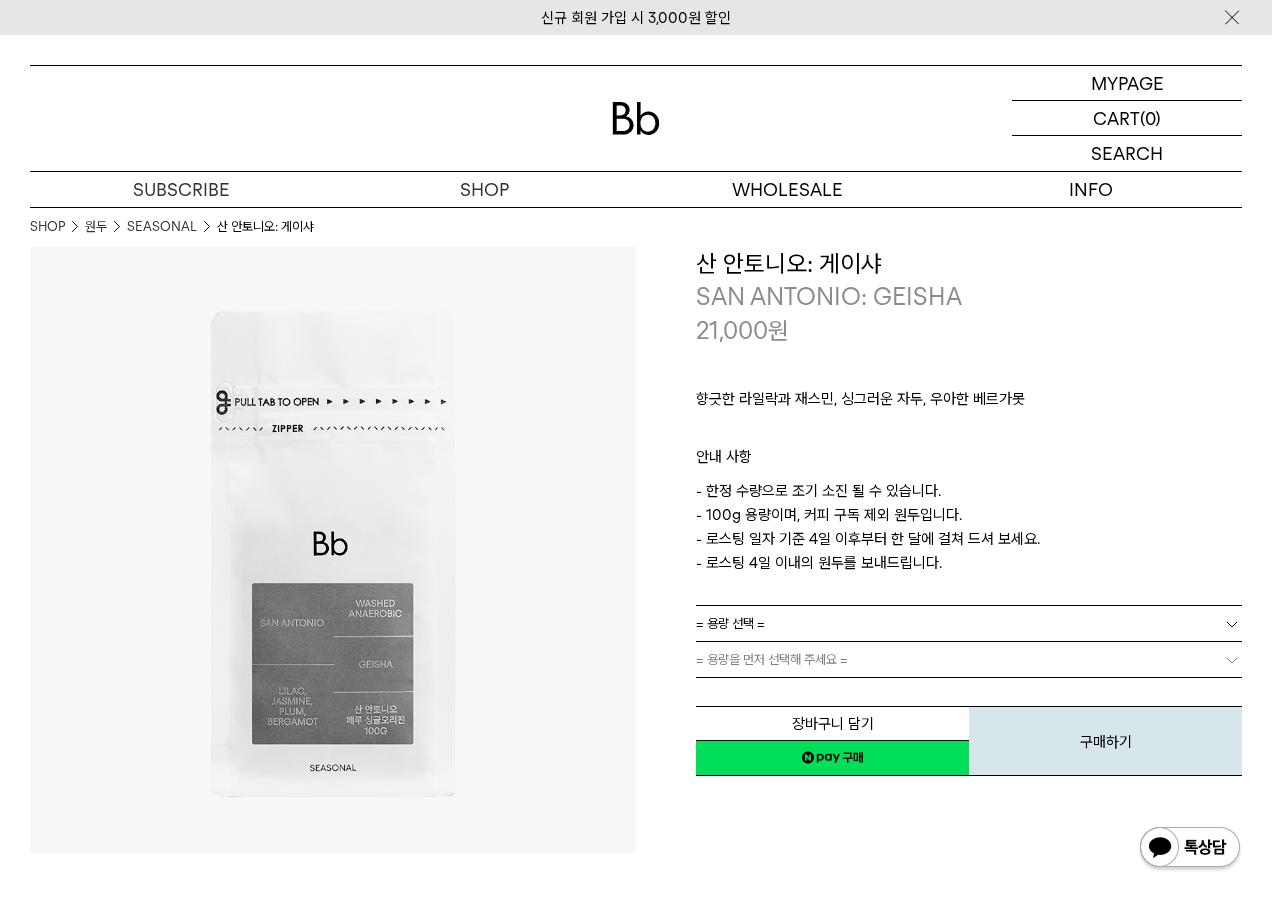 scroll, scrollTop: 0, scrollLeft: 0, axis: both 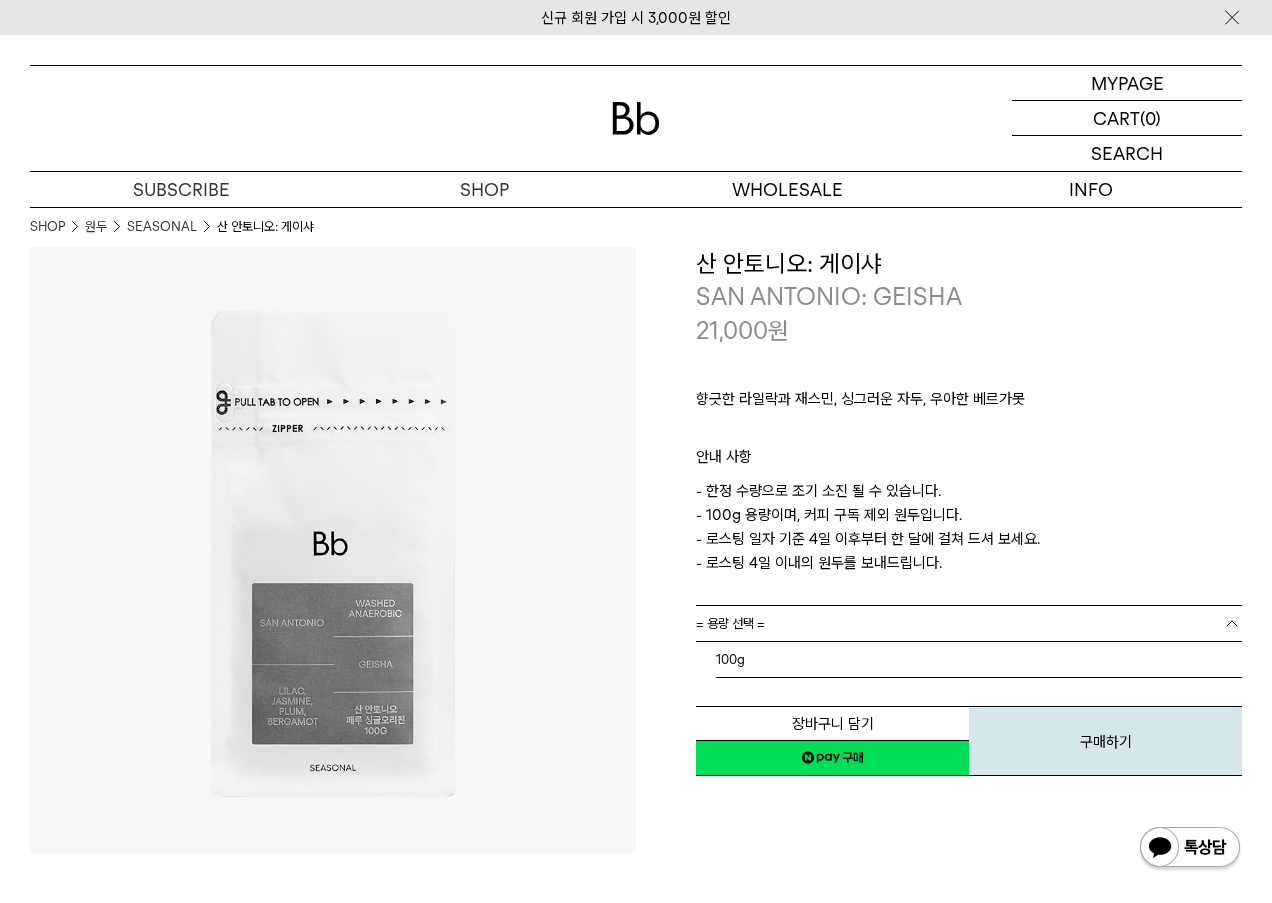 click on "=
용량 선택
=" at bounding box center [969, 623] 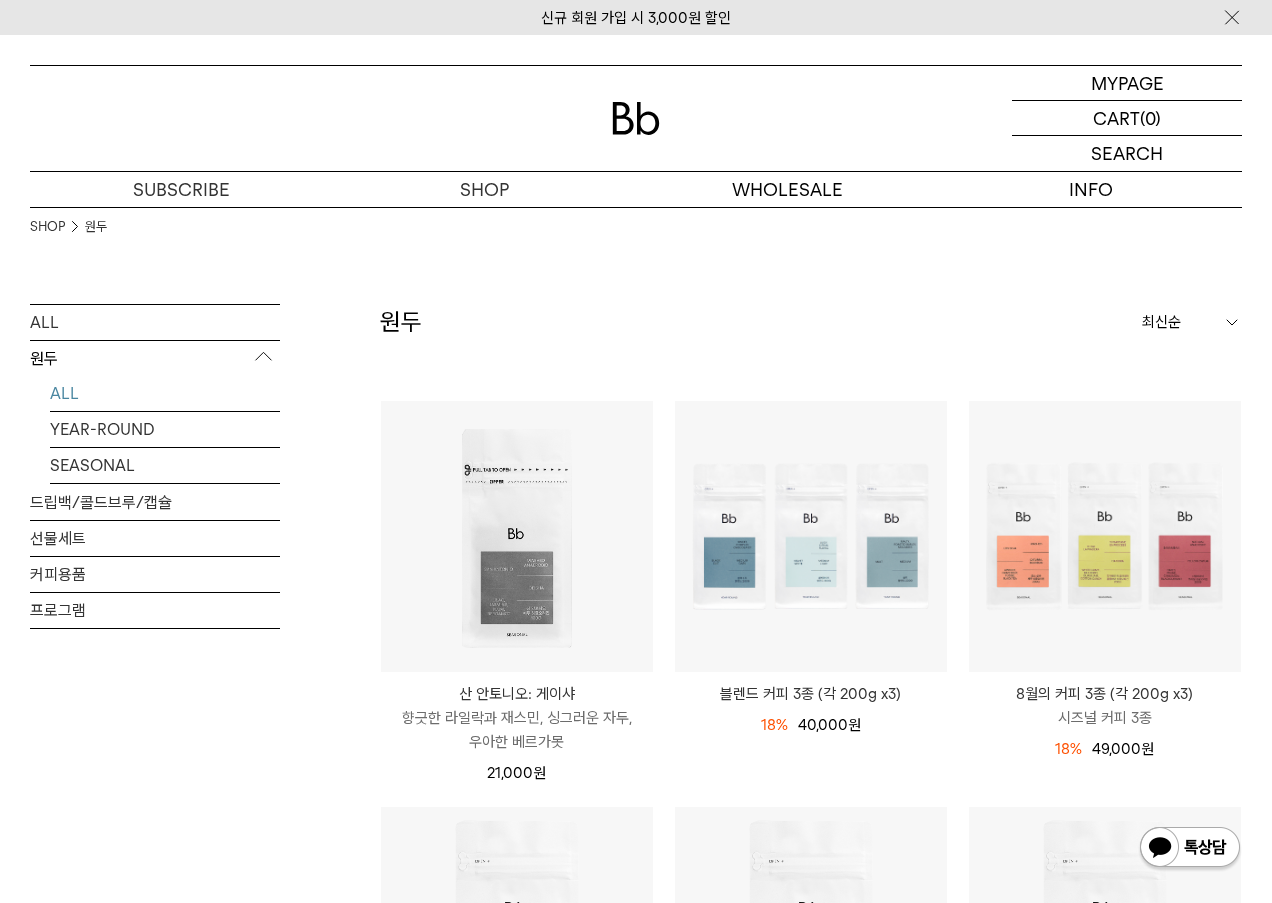 scroll, scrollTop: 200, scrollLeft: 0, axis: vertical 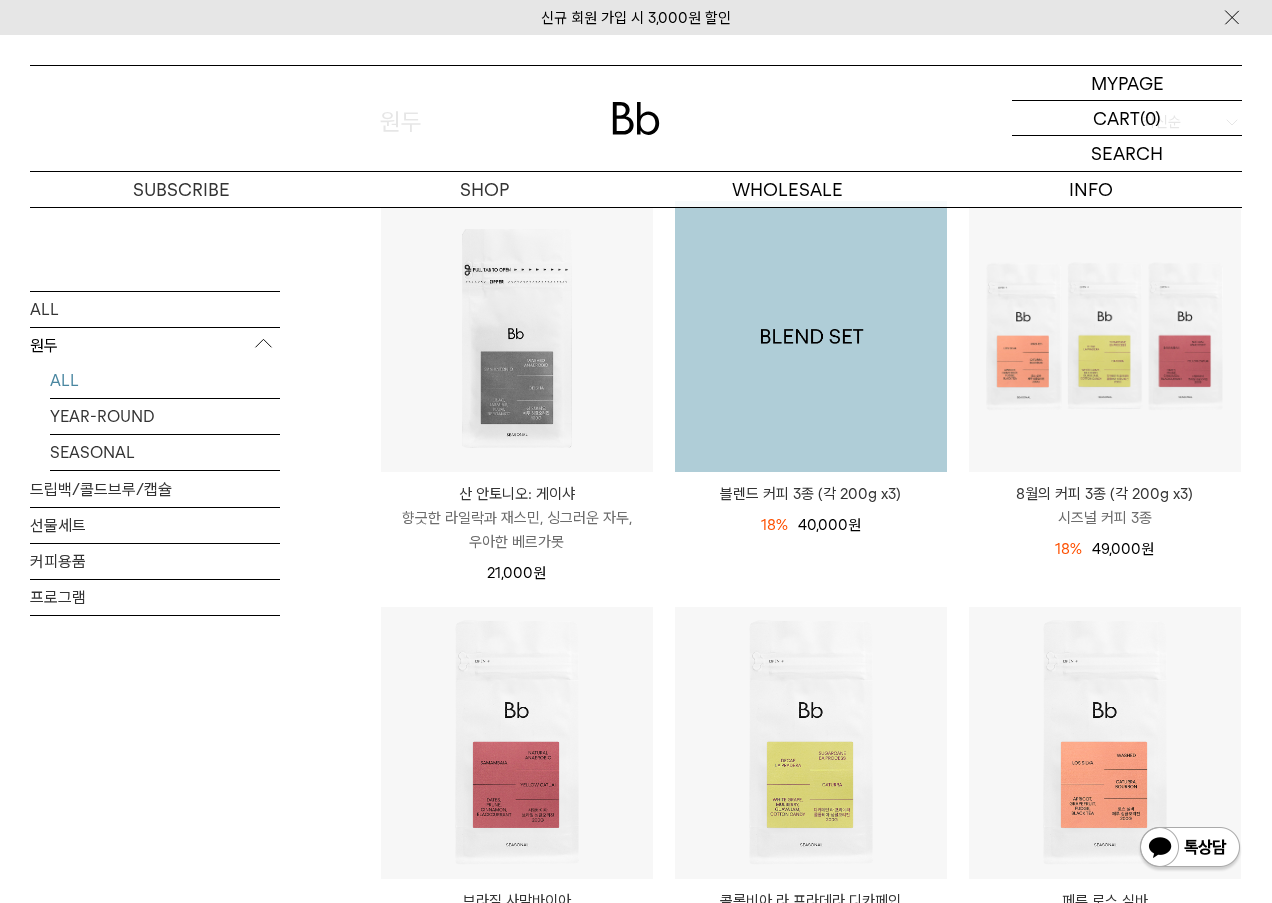 click at bounding box center [811, 337] 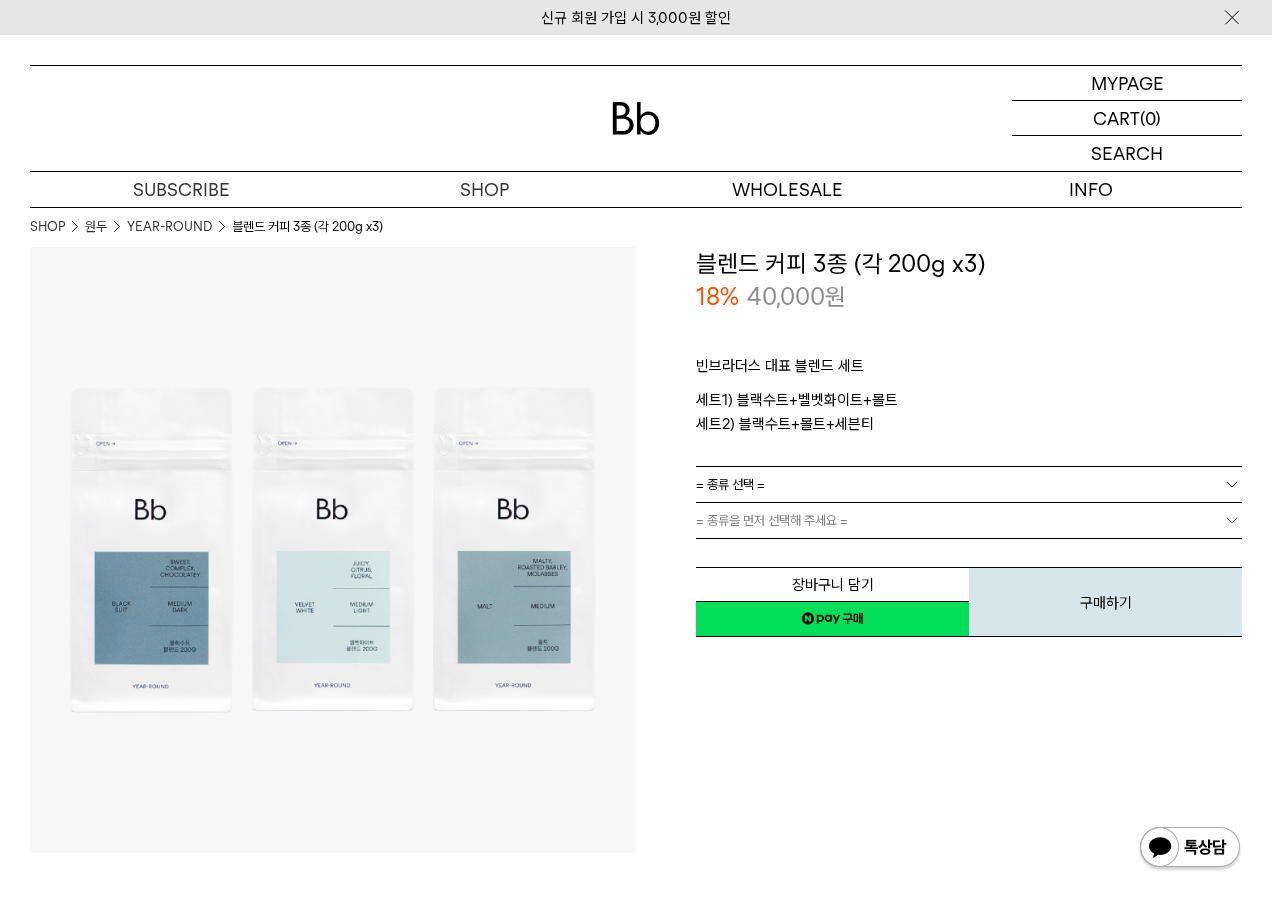 scroll, scrollTop: 0, scrollLeft: 0, axis: both 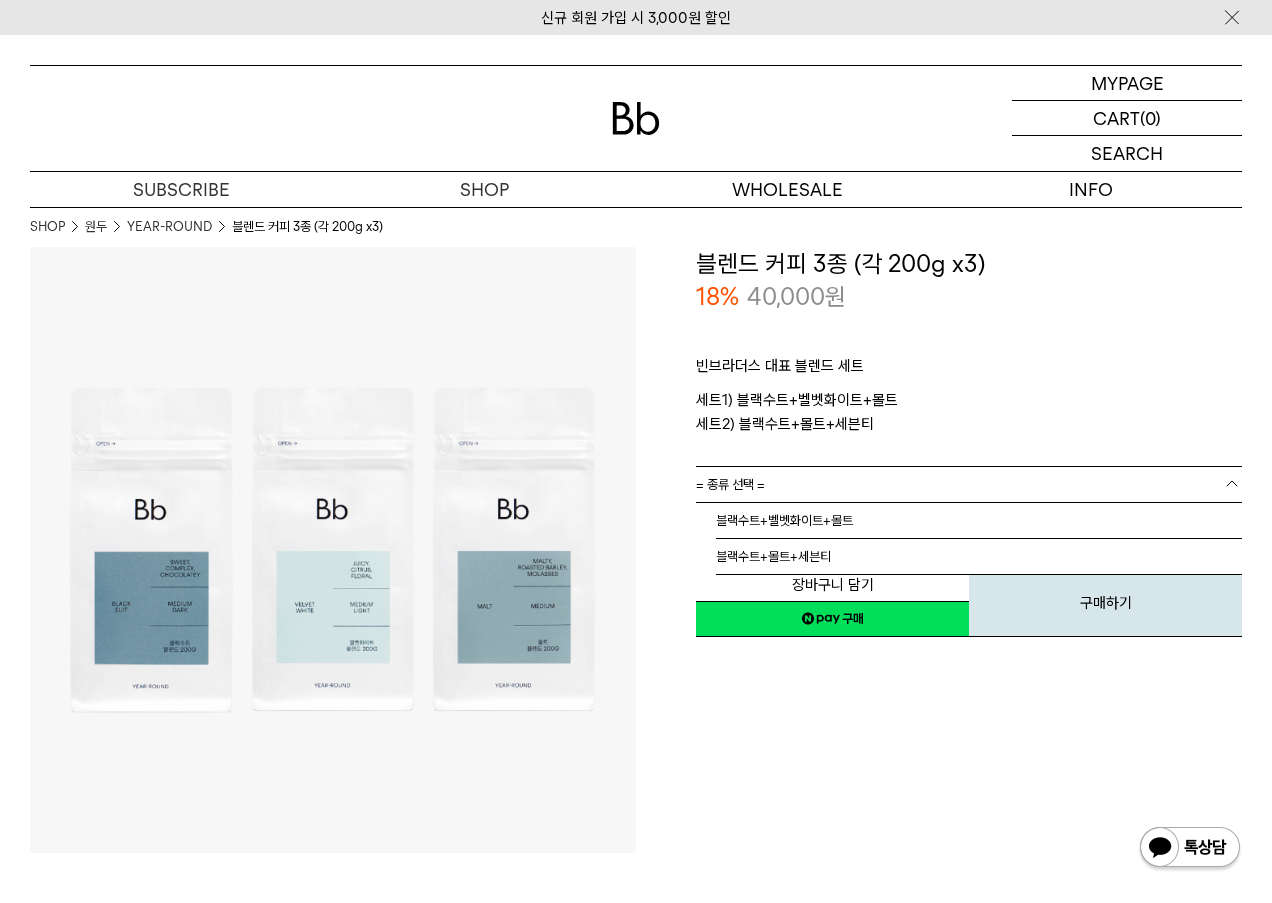 click on "=
종류 선택
=" at bounding box center (969, 484) 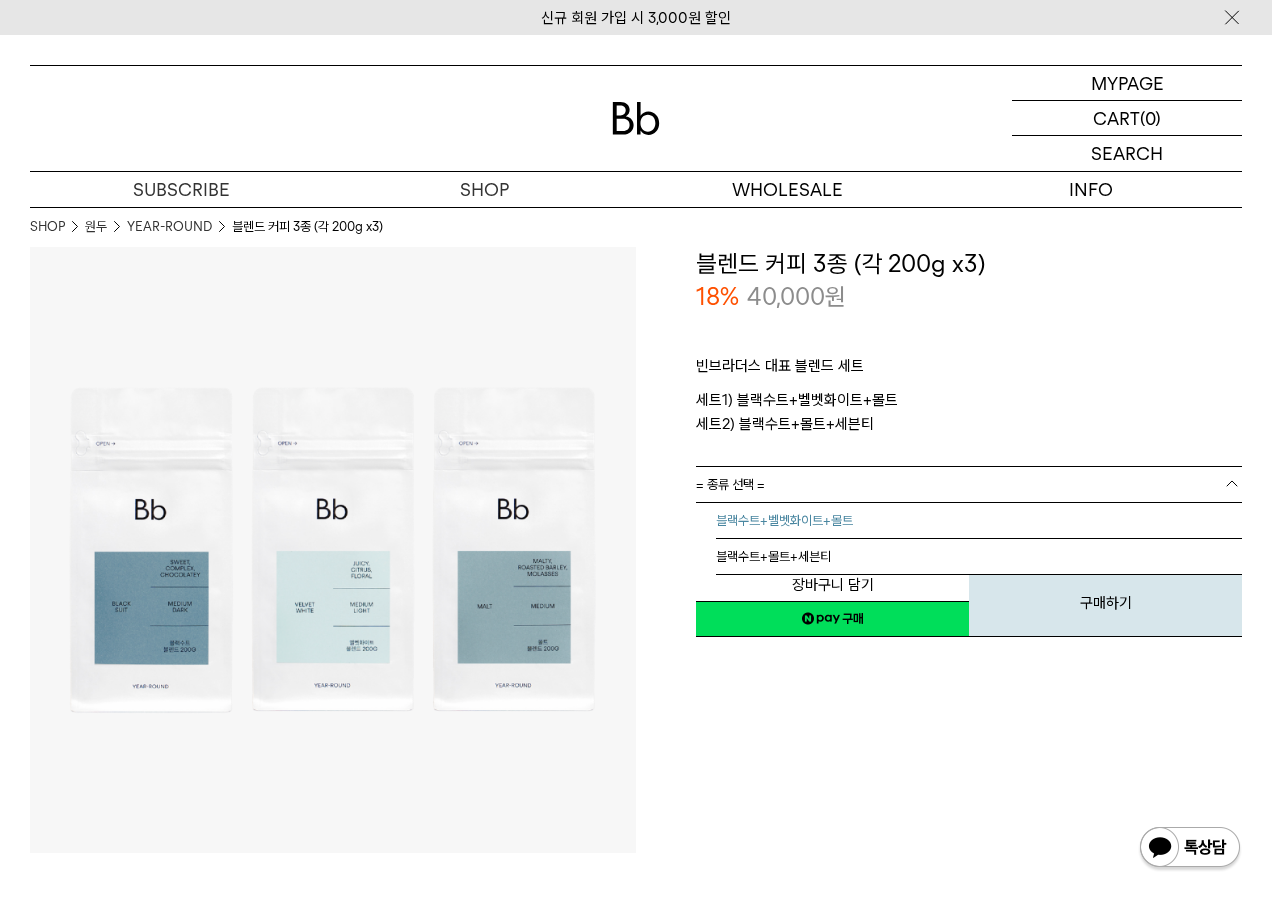 click on "블랙수트+벨벳화이트+몰트" at bounding box center [979, 521] 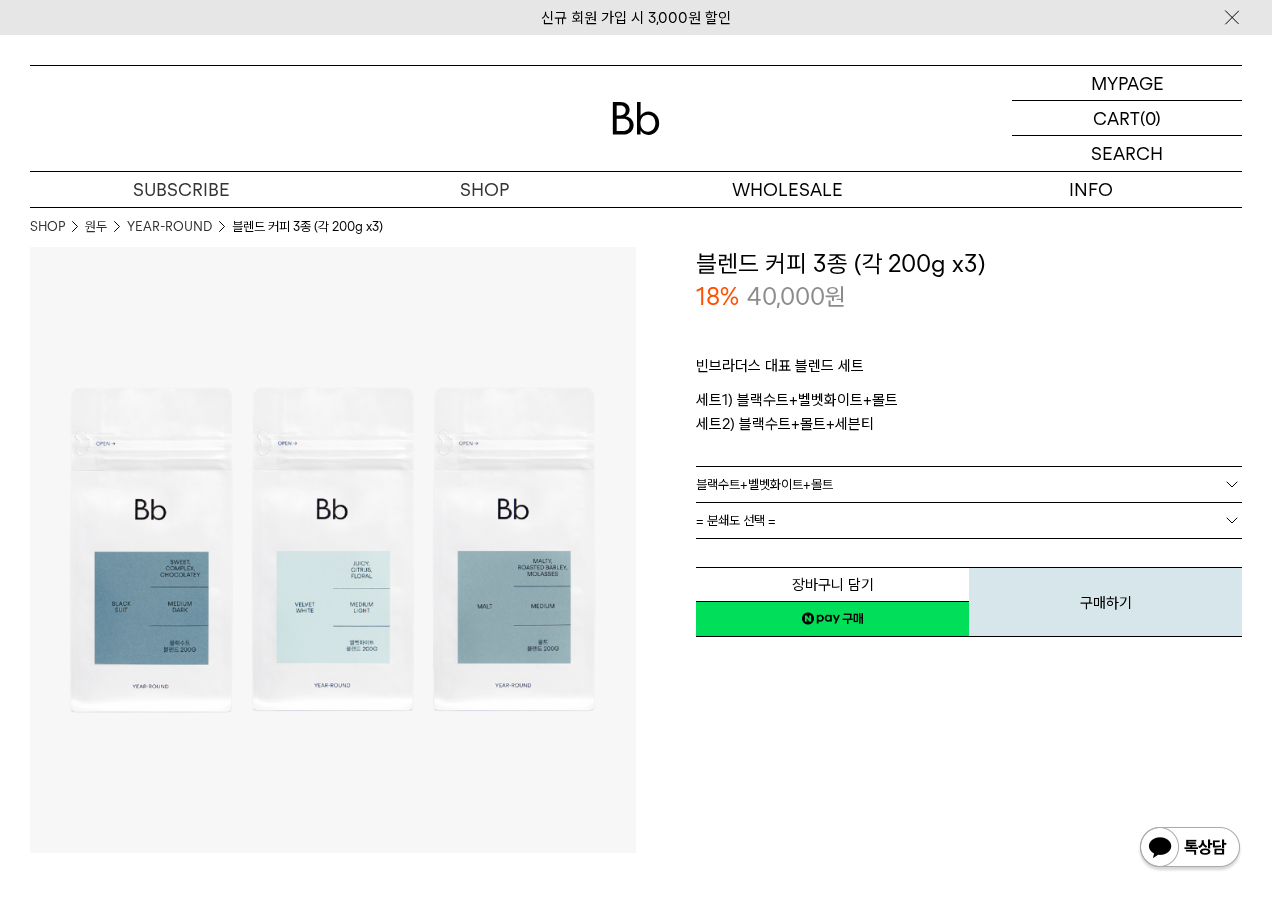 click on "= 분쇄도 선택 =" at bounding box center (736, 520) 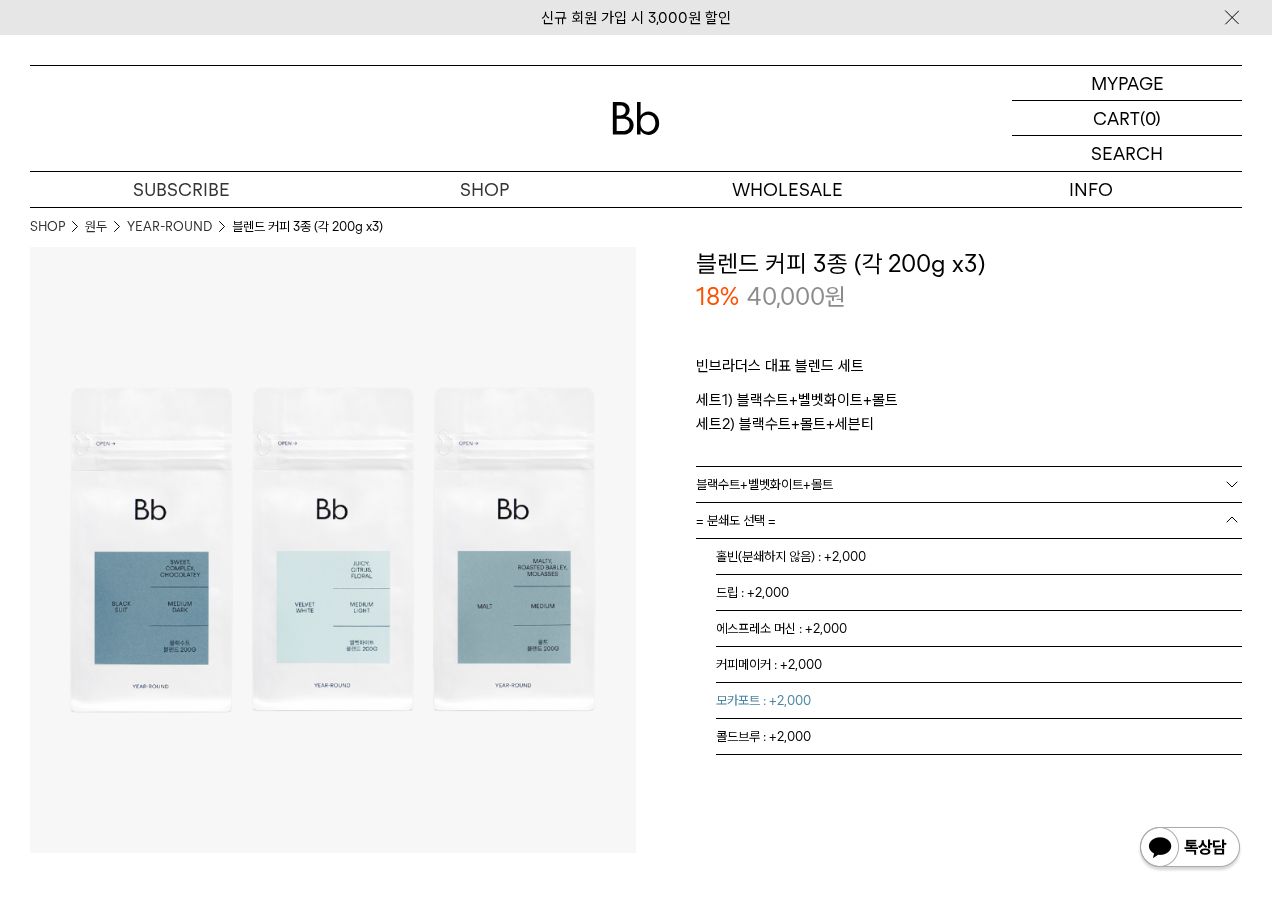 click on "모카포트 : +2,000" at bounding box center [979, 701] 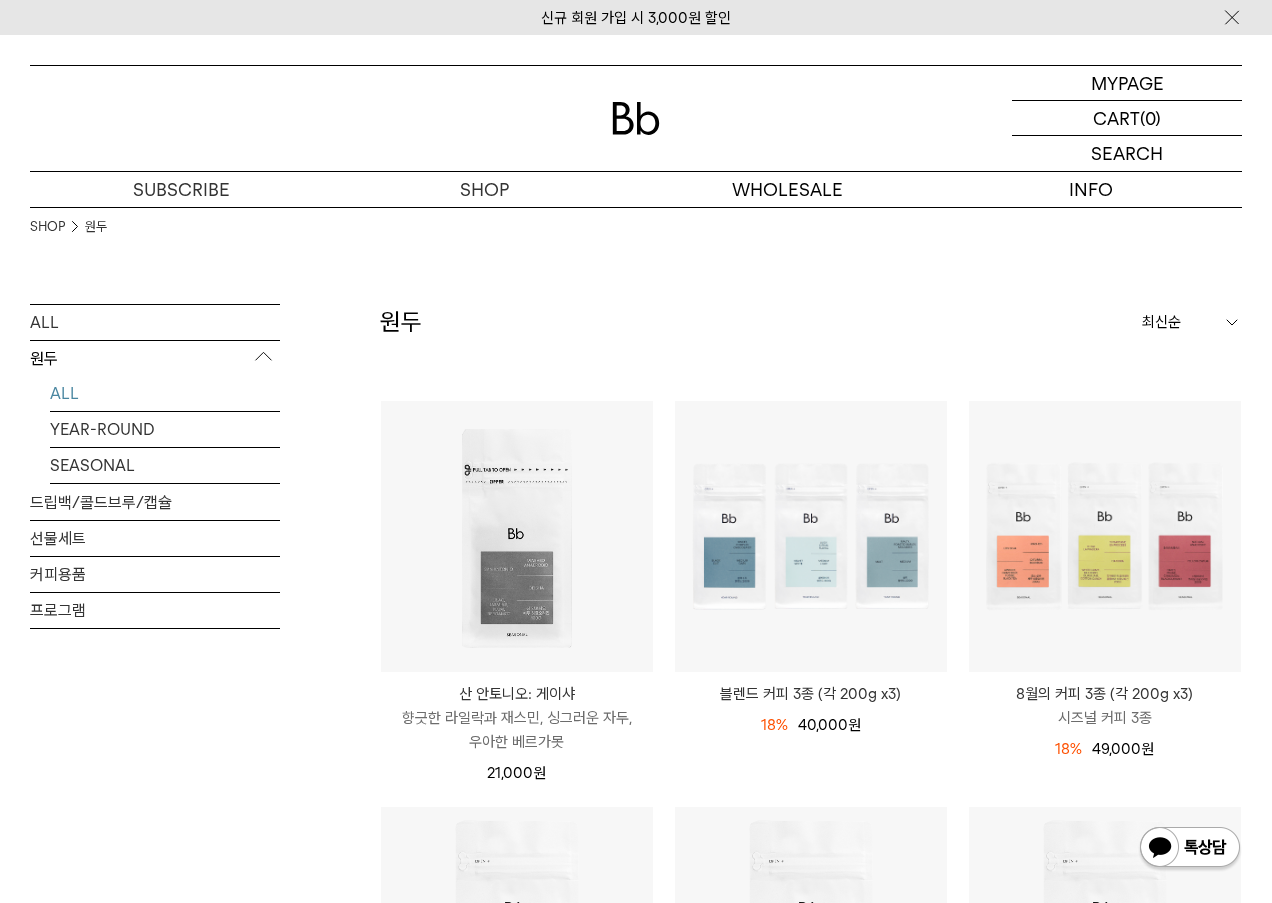 scroll, scrollTop: 200, scrollLeft: 0, axis: vertical 